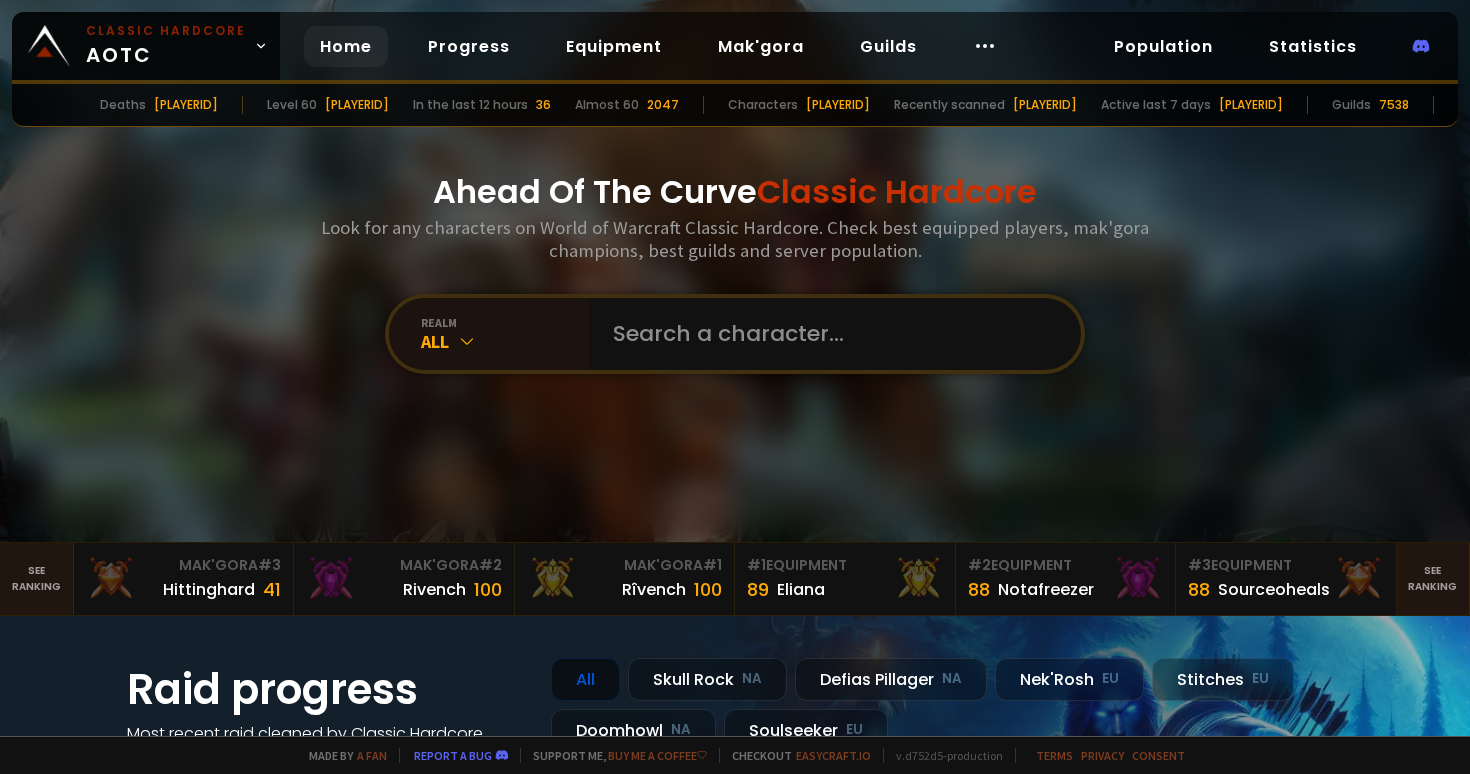 scroll, scrollTop: 0, scrollLeft: 0, axis: both 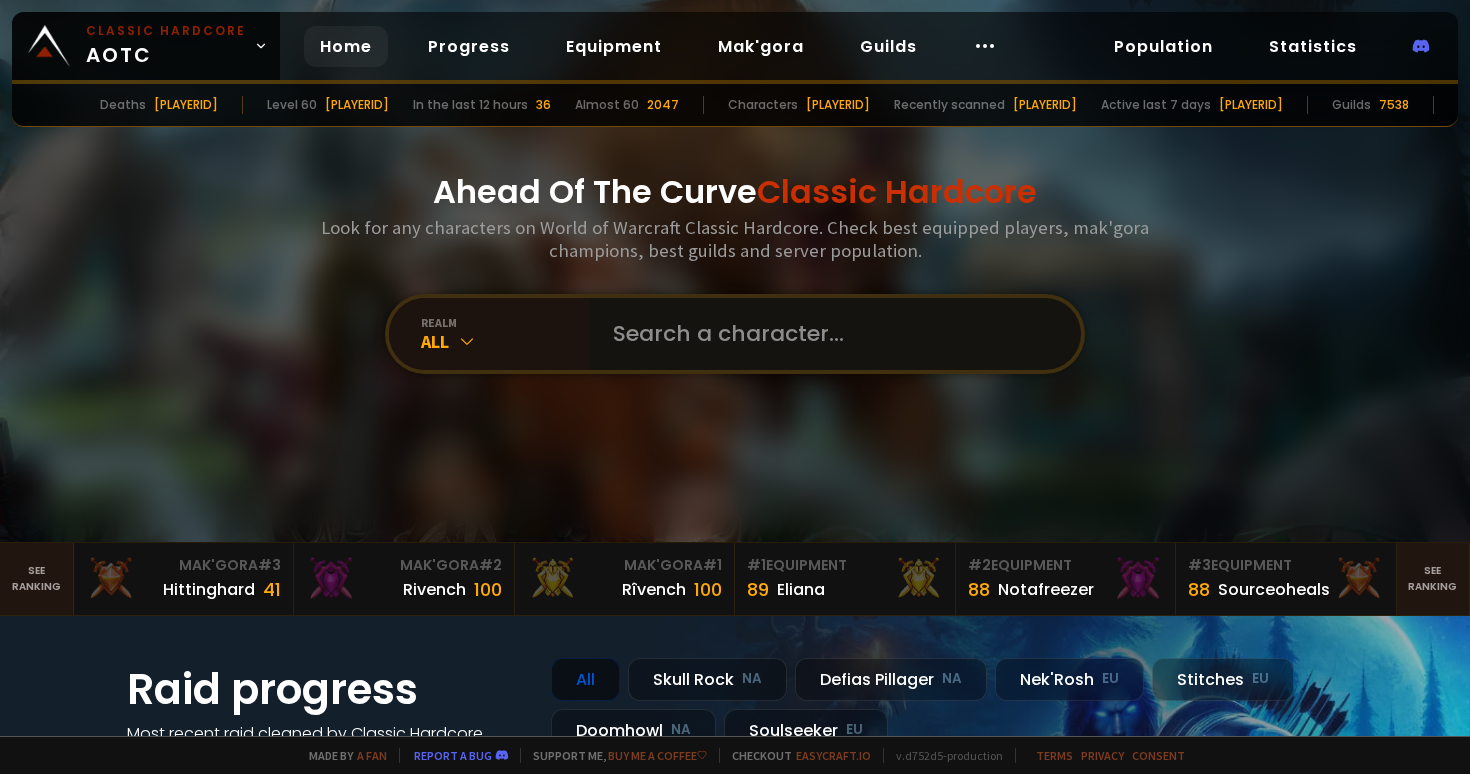 click at bounding box center [829, 334] 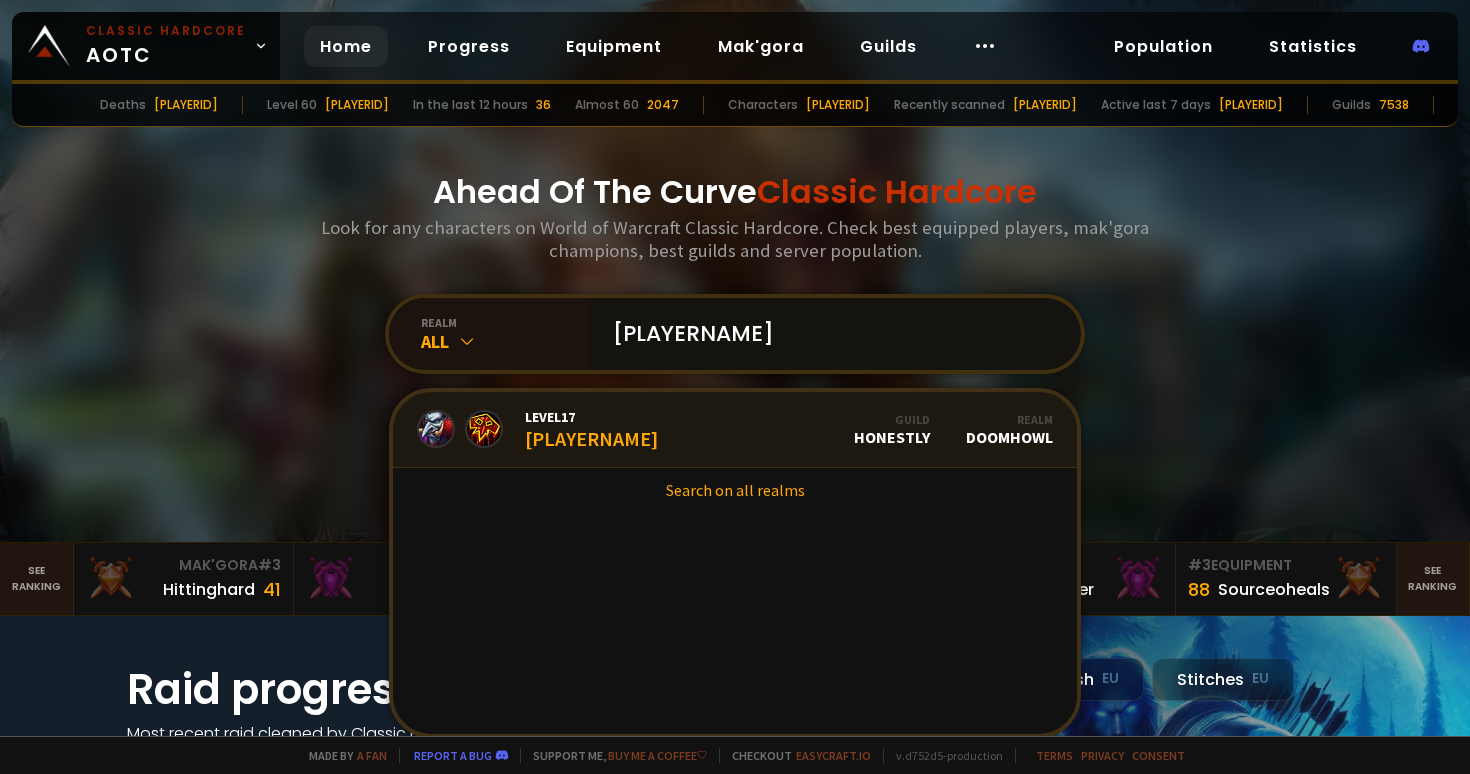 type on "Shamvore" 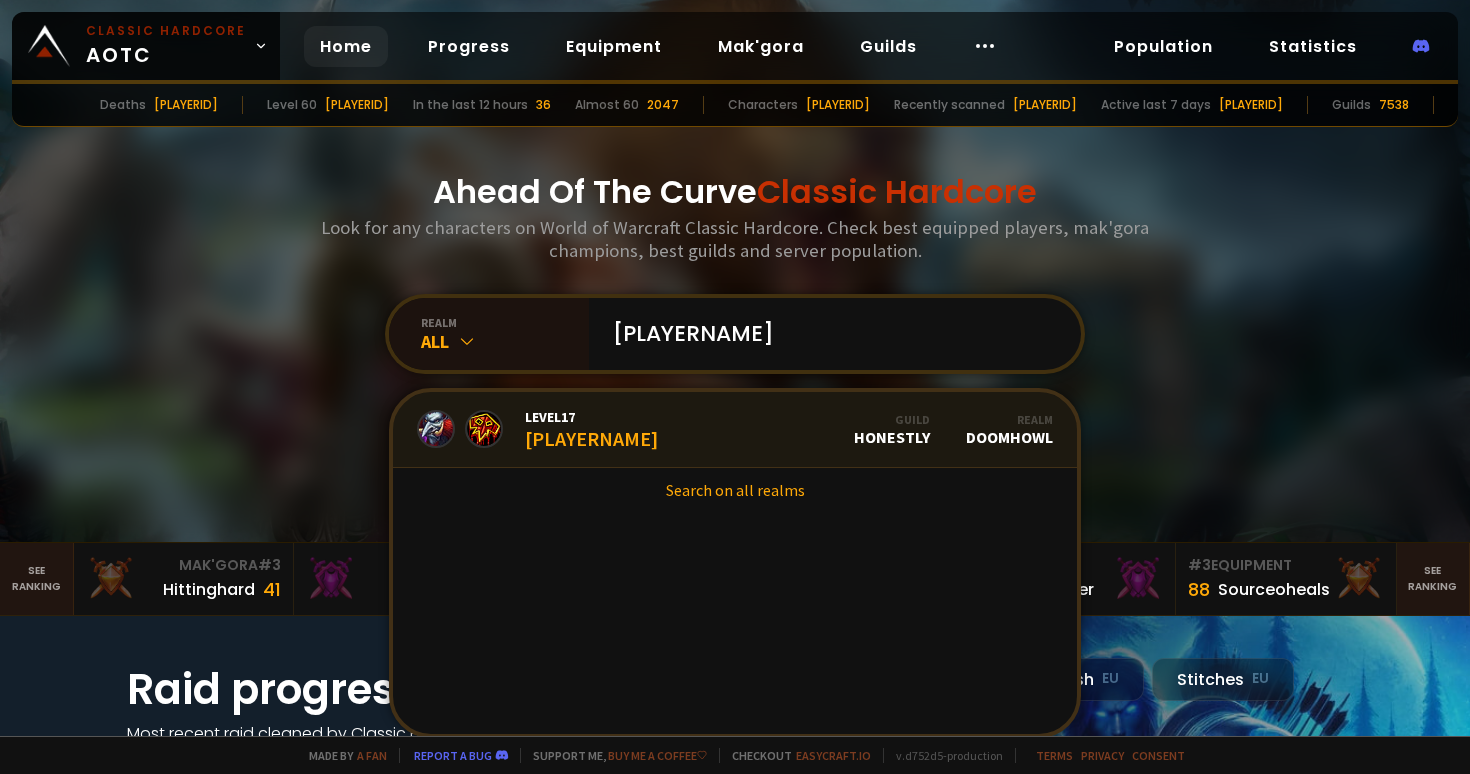 click on "Level  17 Shamvore Guild Honestly Realm Doomhowl" at bounding box center [735, 430] 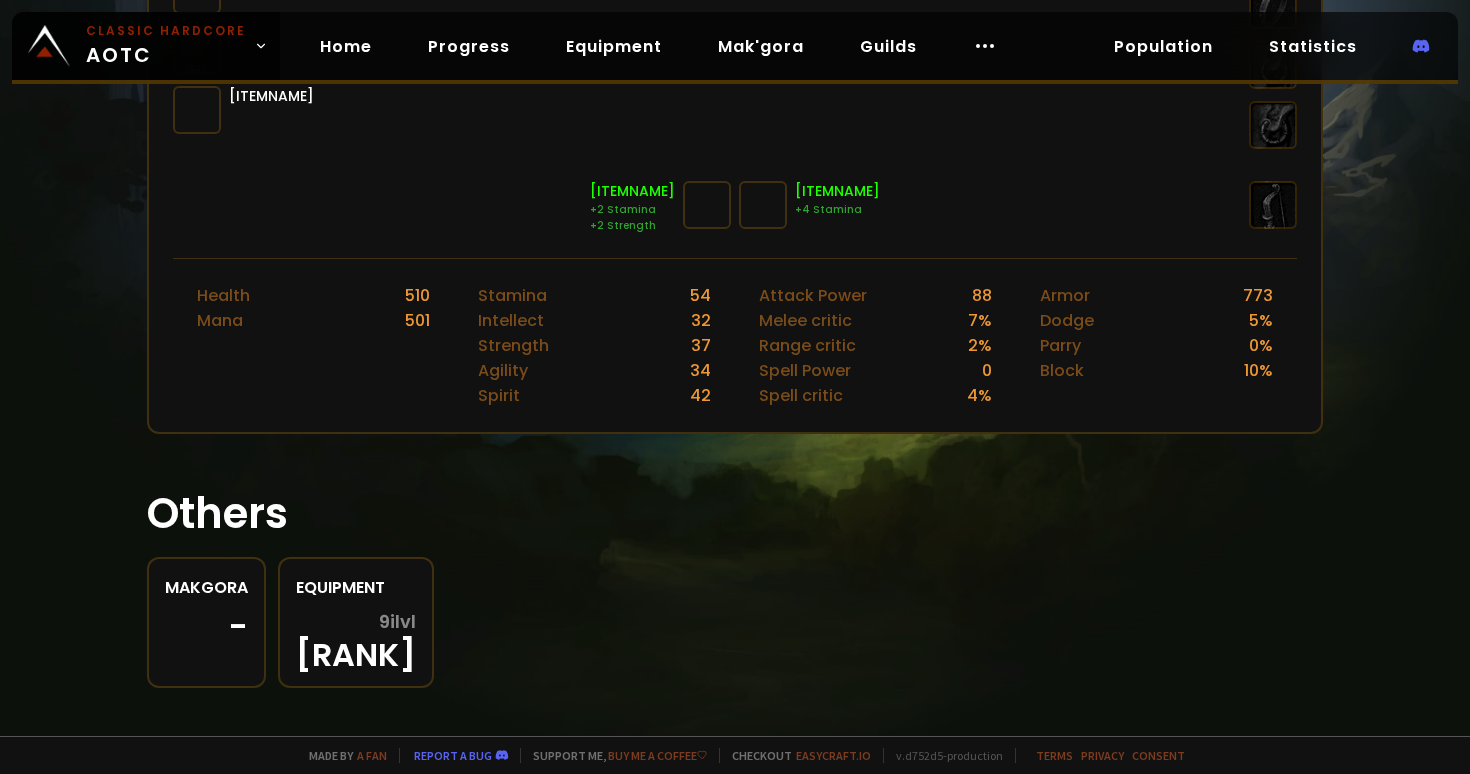 scroll, scrollTop: 0, scrollLeft: 0, axis: both 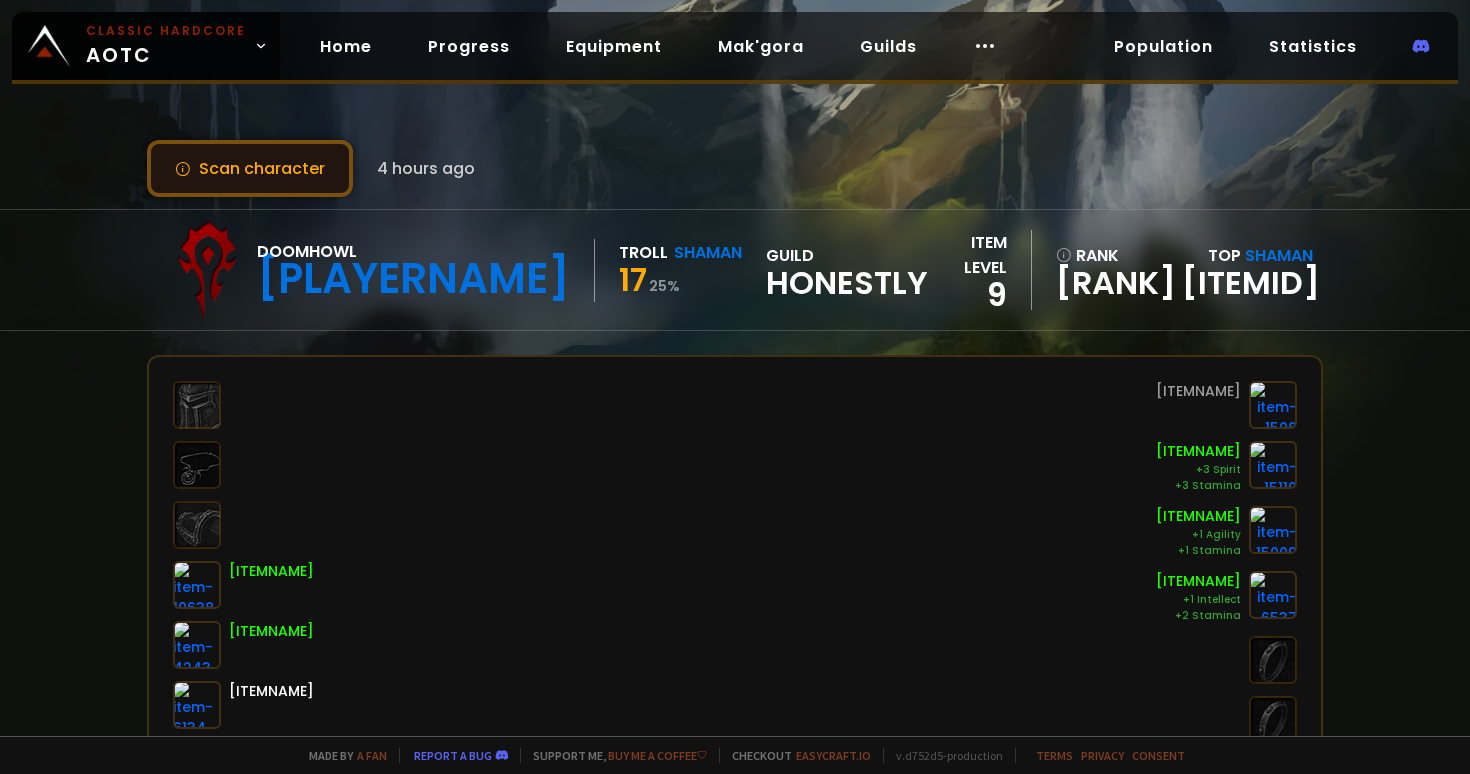 click on "Scan character" at bounding box center (250, 168) 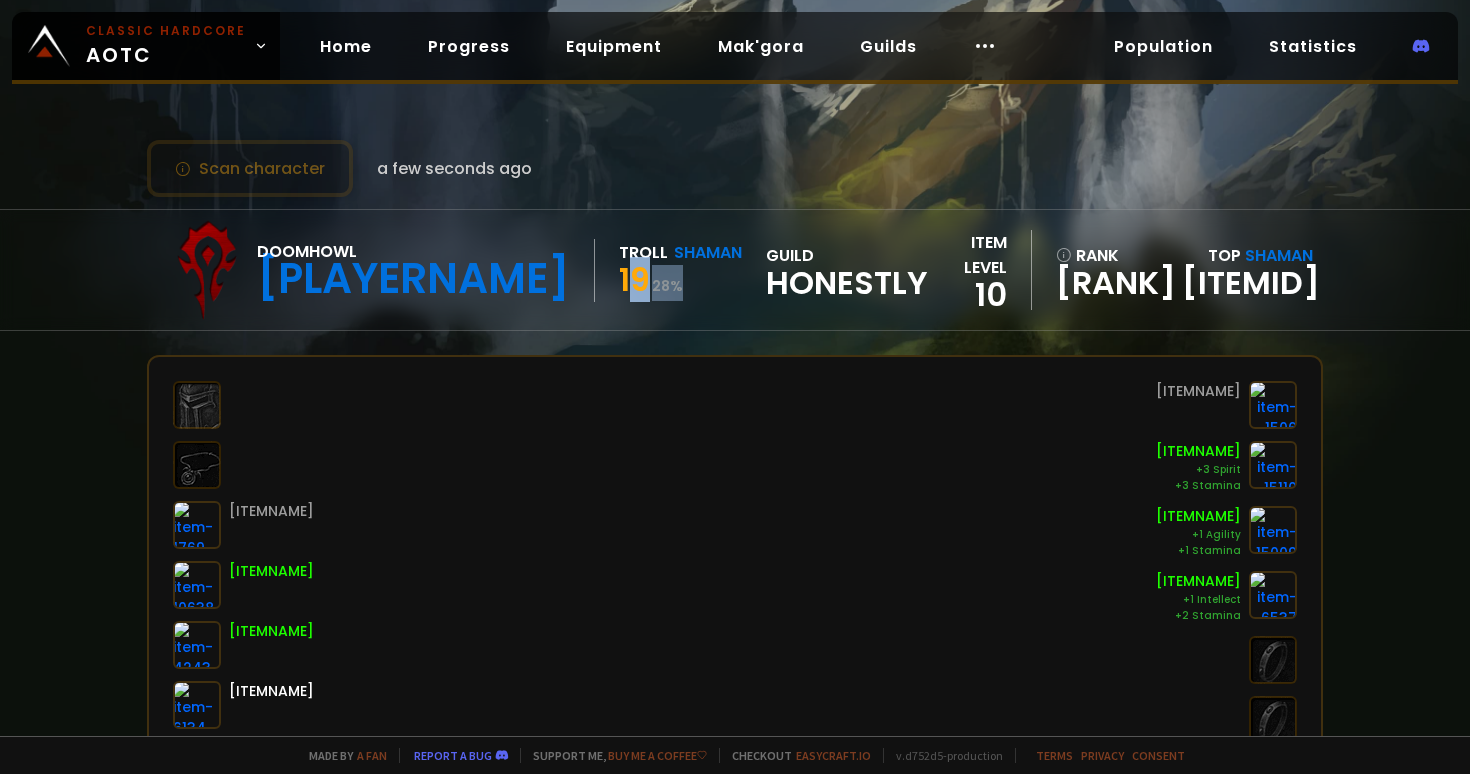 drag, startPoint x: 534, startPoint y: 281, endPoint x: 611, endPoint y: 281, distance: 77 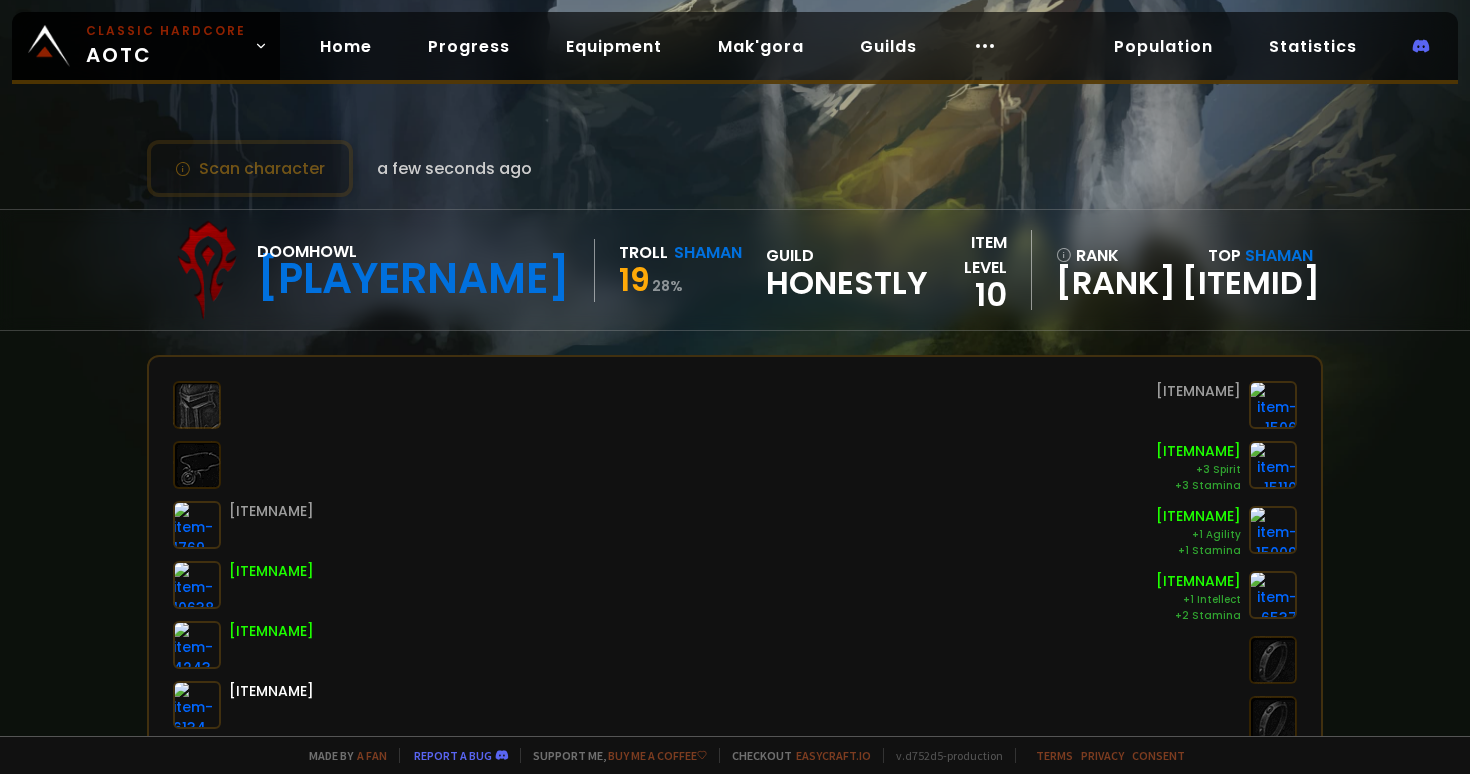 click on "28 %" at bounding box center (667, 286) 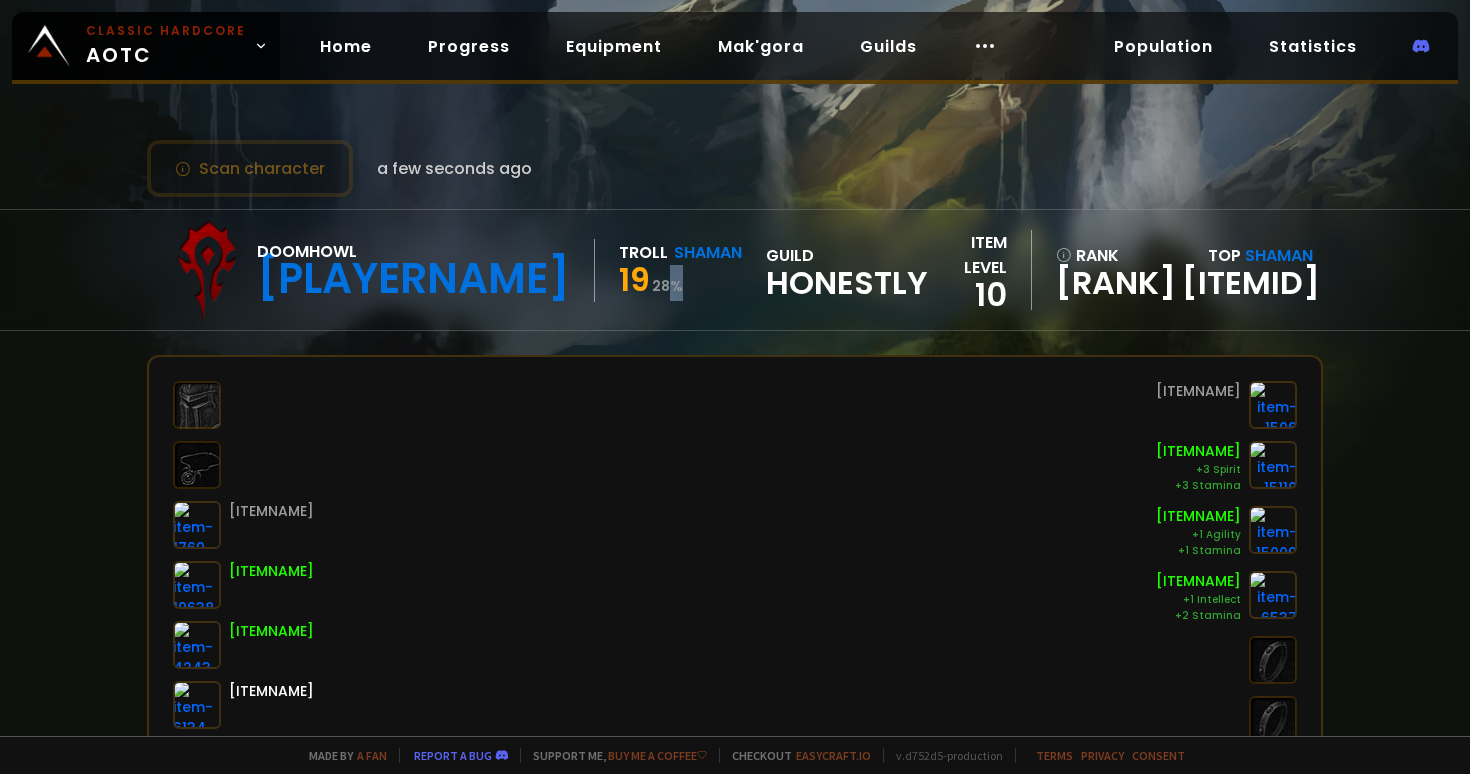 click on "28 %" at bounding box center (667, 286) 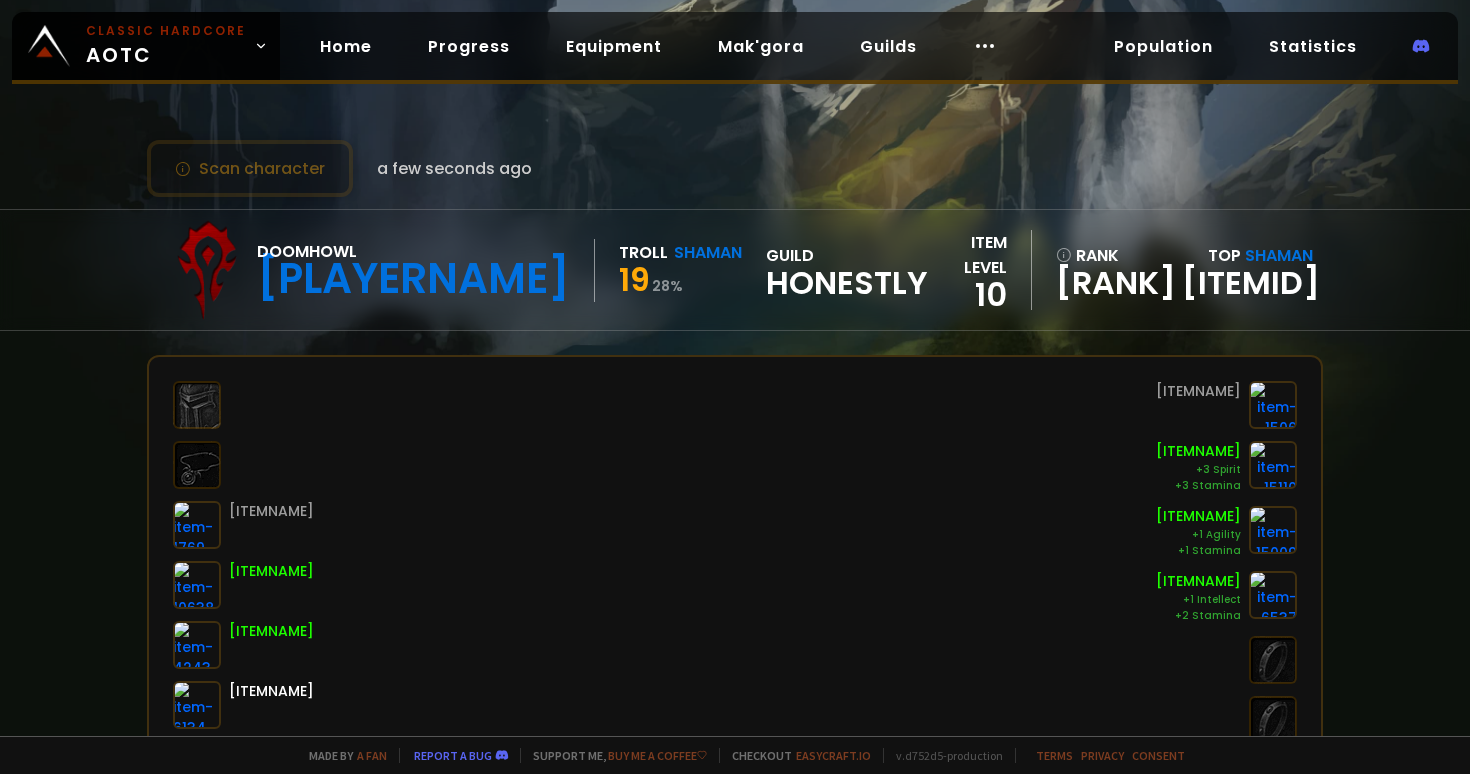 click on "Doomhowl   Shamvore Troll Shaman 19 28 % guild Honestly" at bounding box center (542, 270) 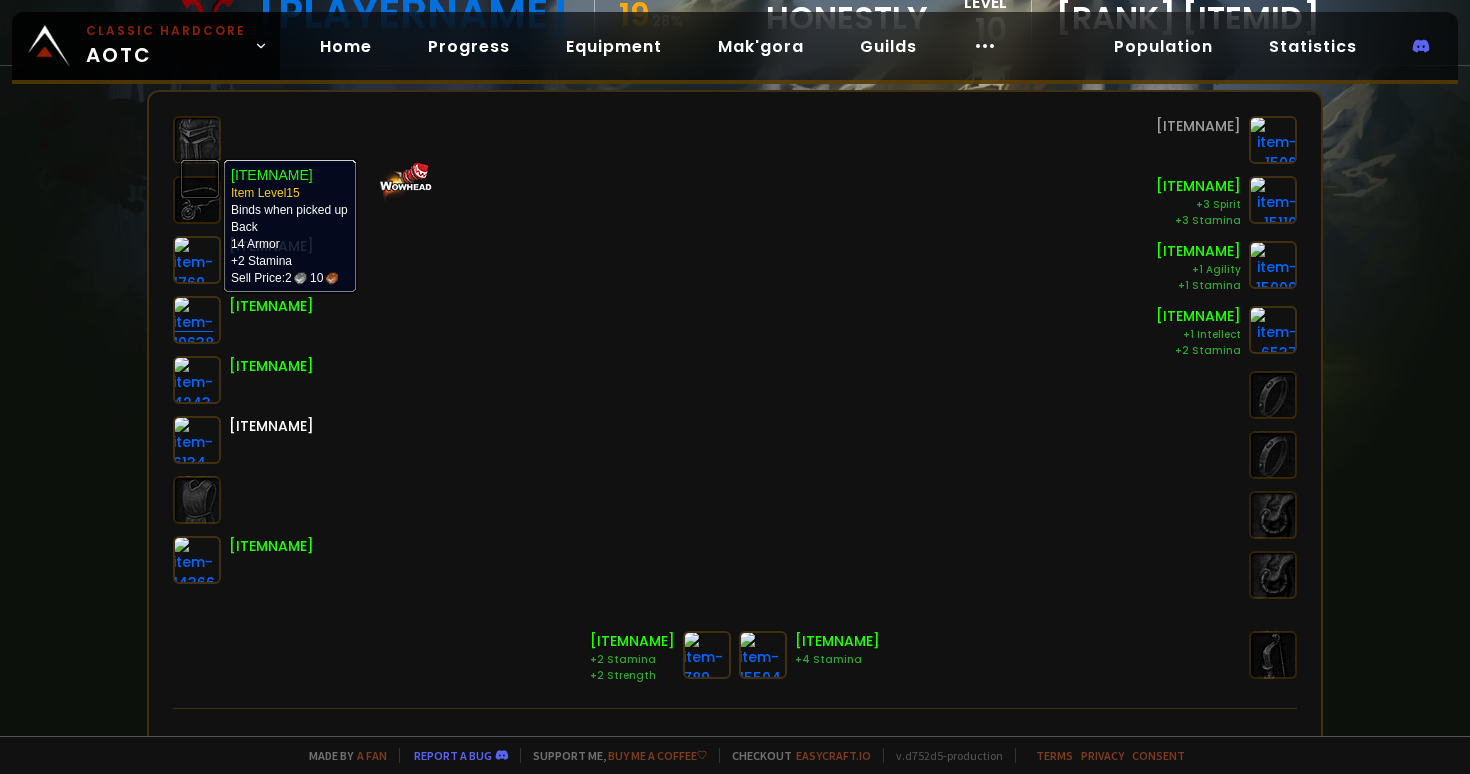 scroll, scrollTop: 200, scrollLeft: 0, axis: vertical 